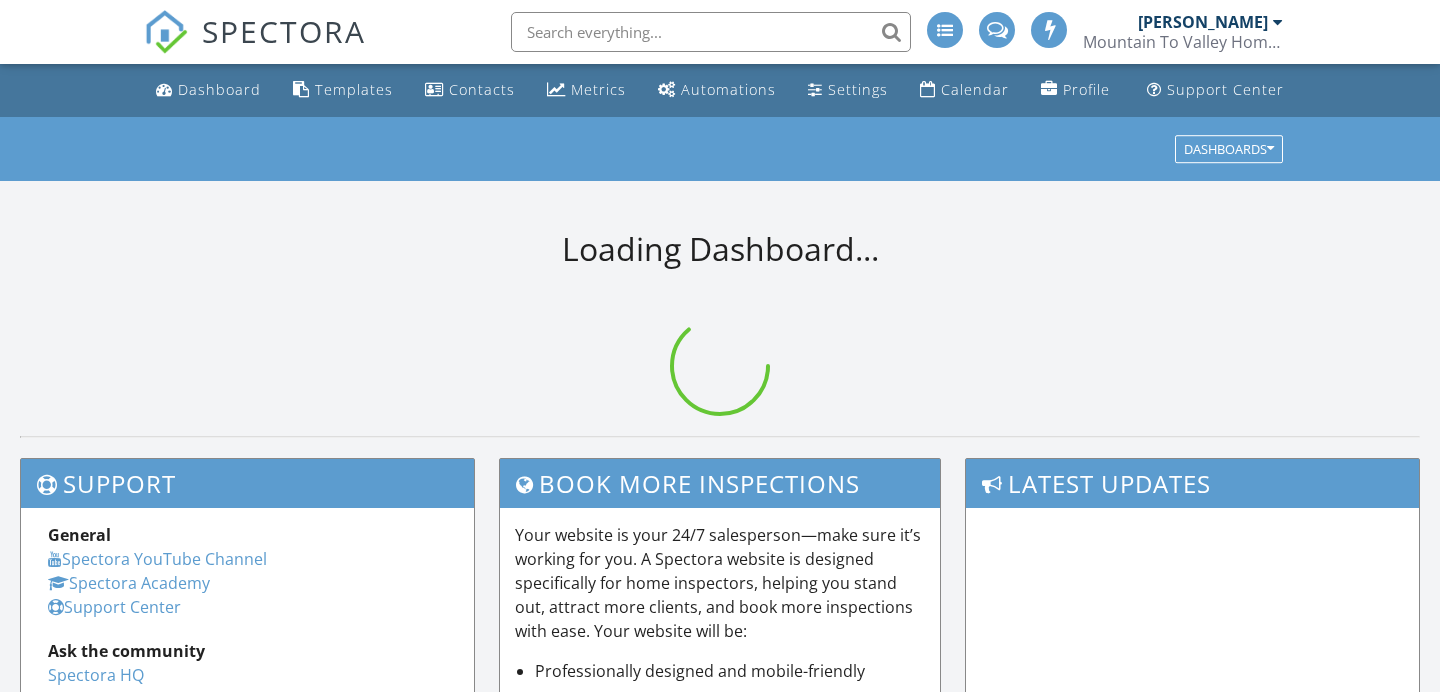 scroll, scrollTop: 0, scrollLeft: 0, axis: both 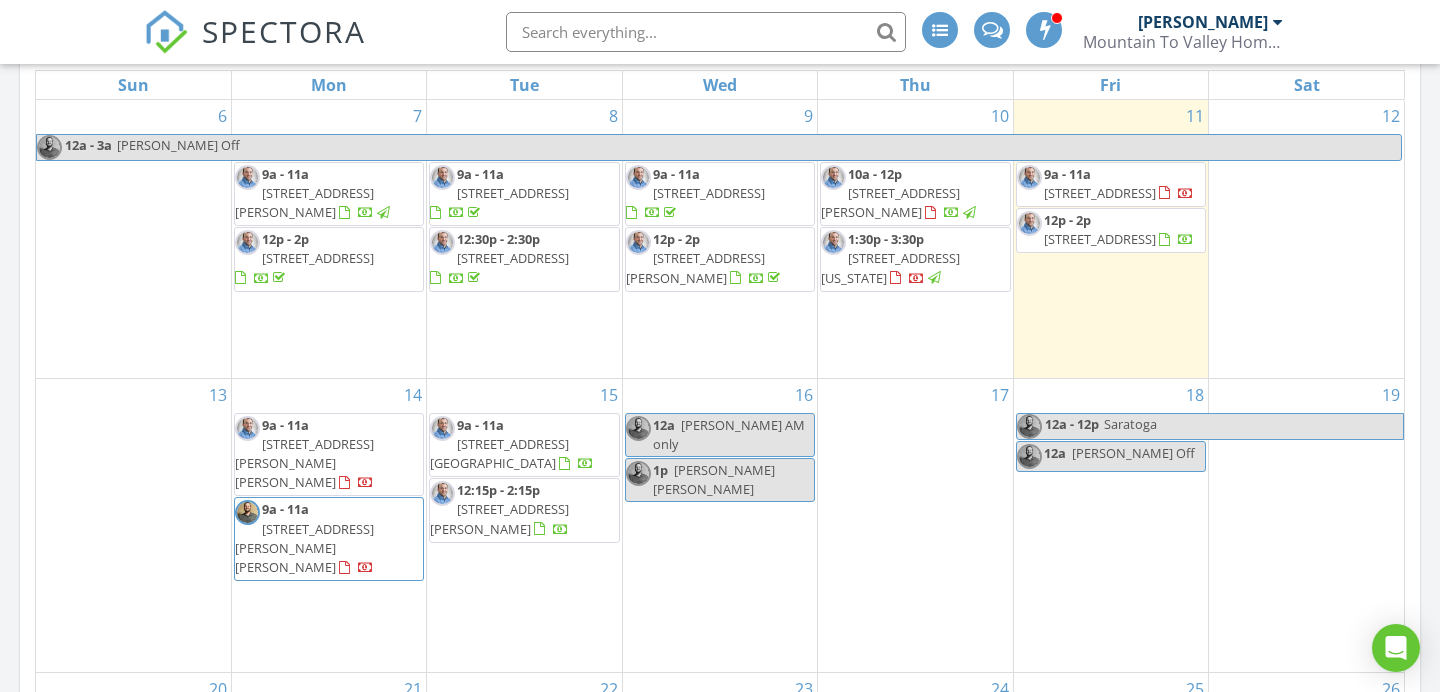 click on "[STREET_ADDRESS]" at bounding box center (513, 258) 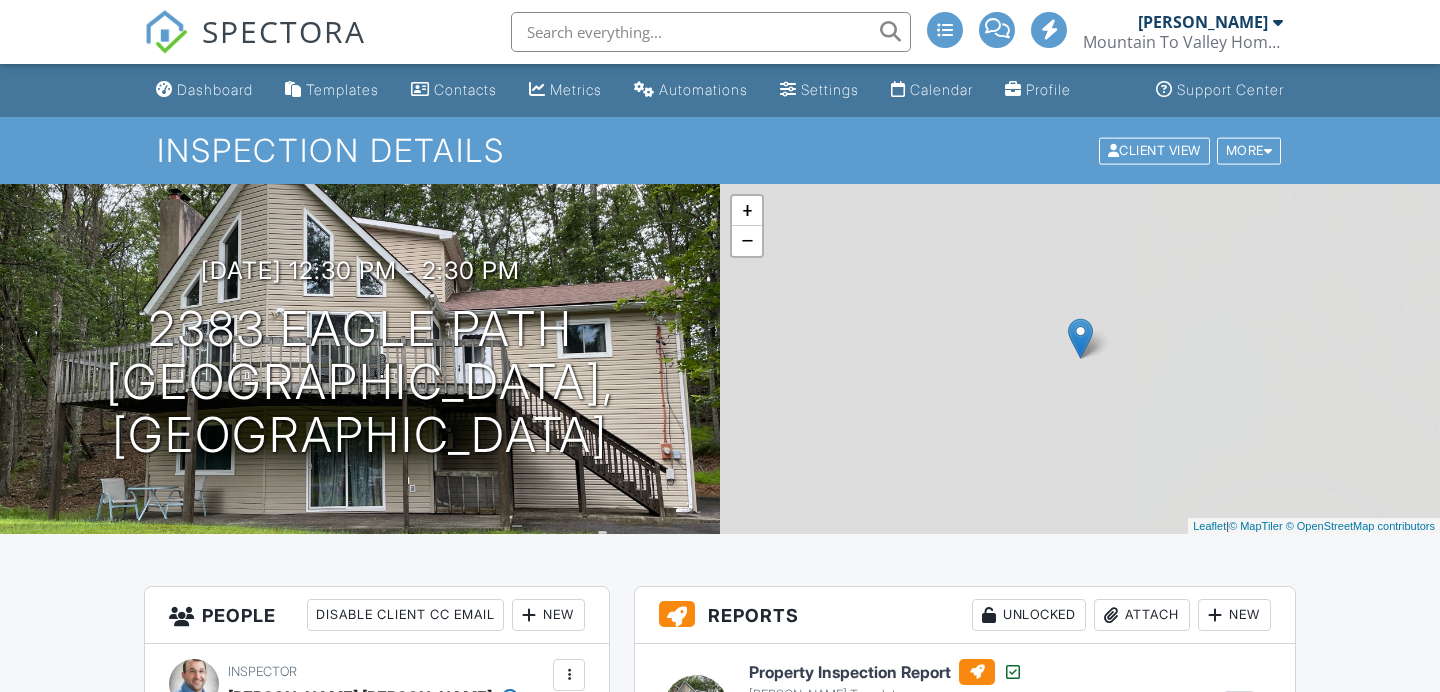 scroll, scrollTop: 0, scrollLeft: 0, axis: both 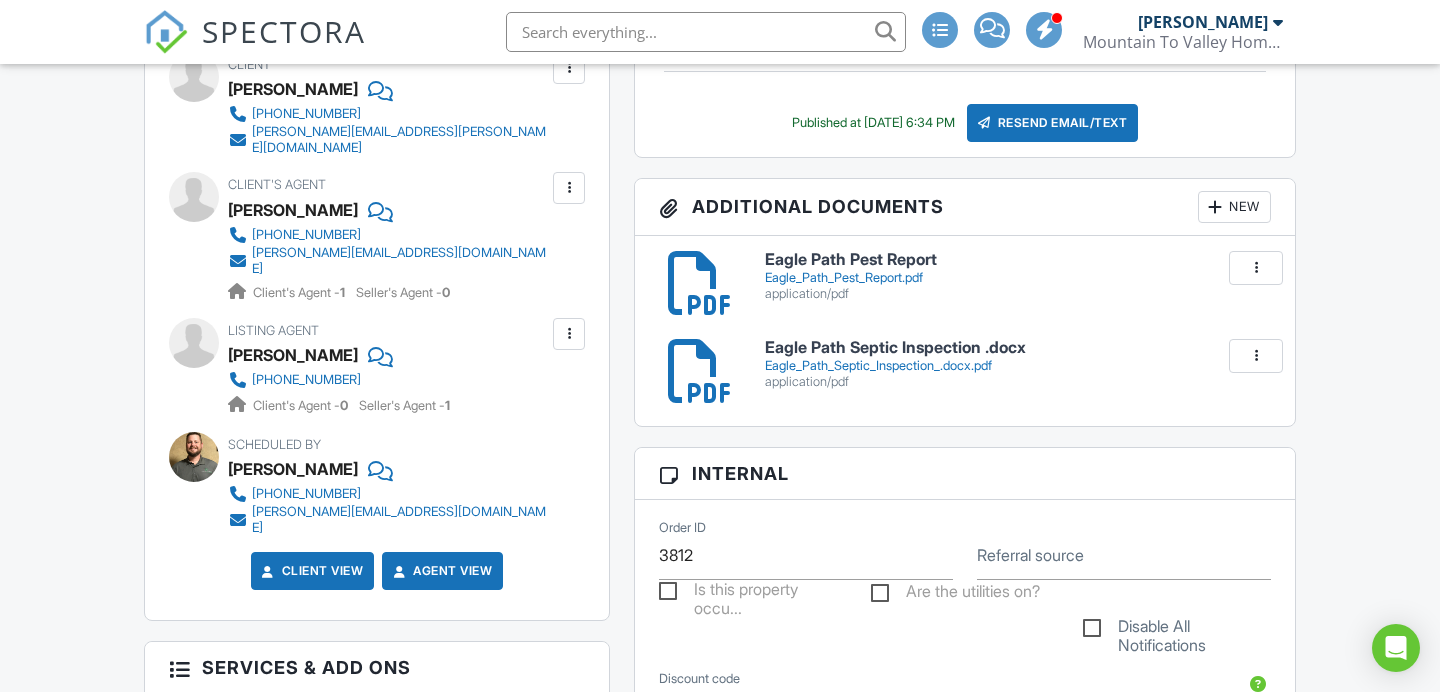 click on "paula.worner@gmail.com" at bounding box center [400, 140] 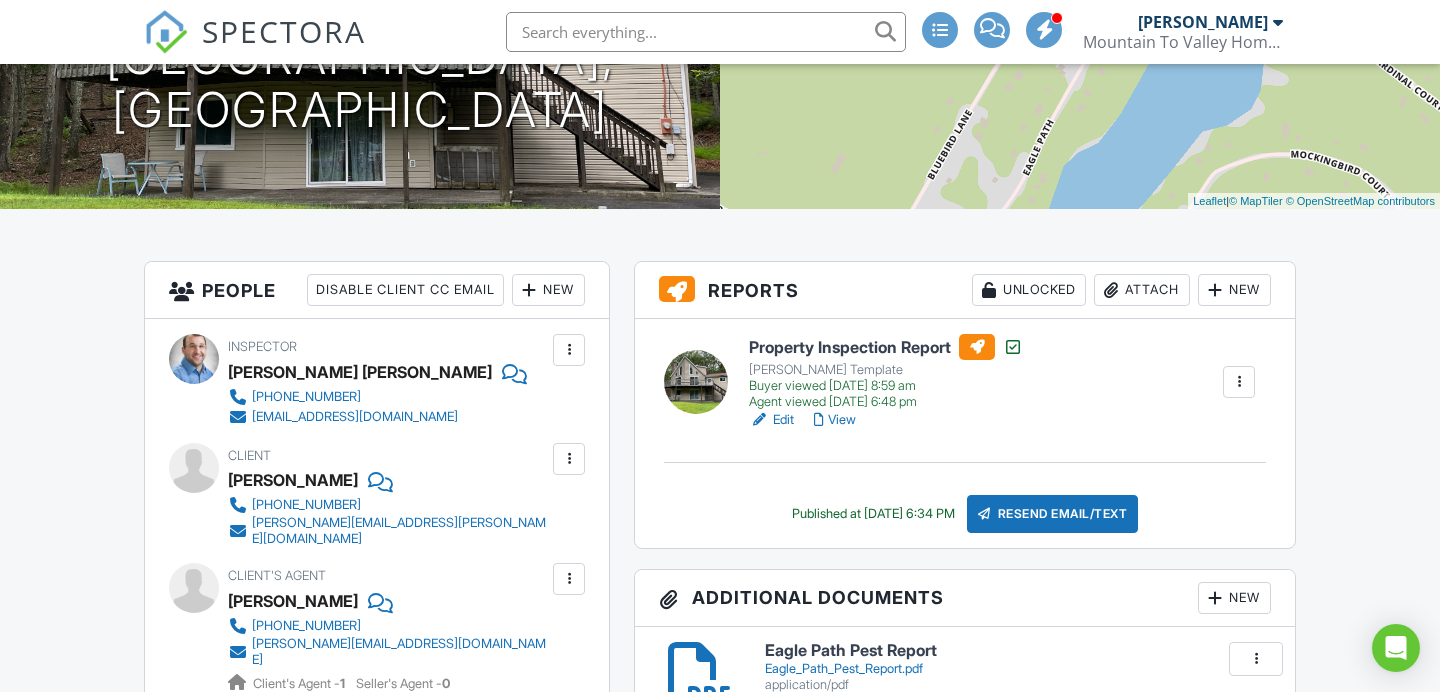 scroll, scrollTop: 0, scrollLeft: 0, axis: both 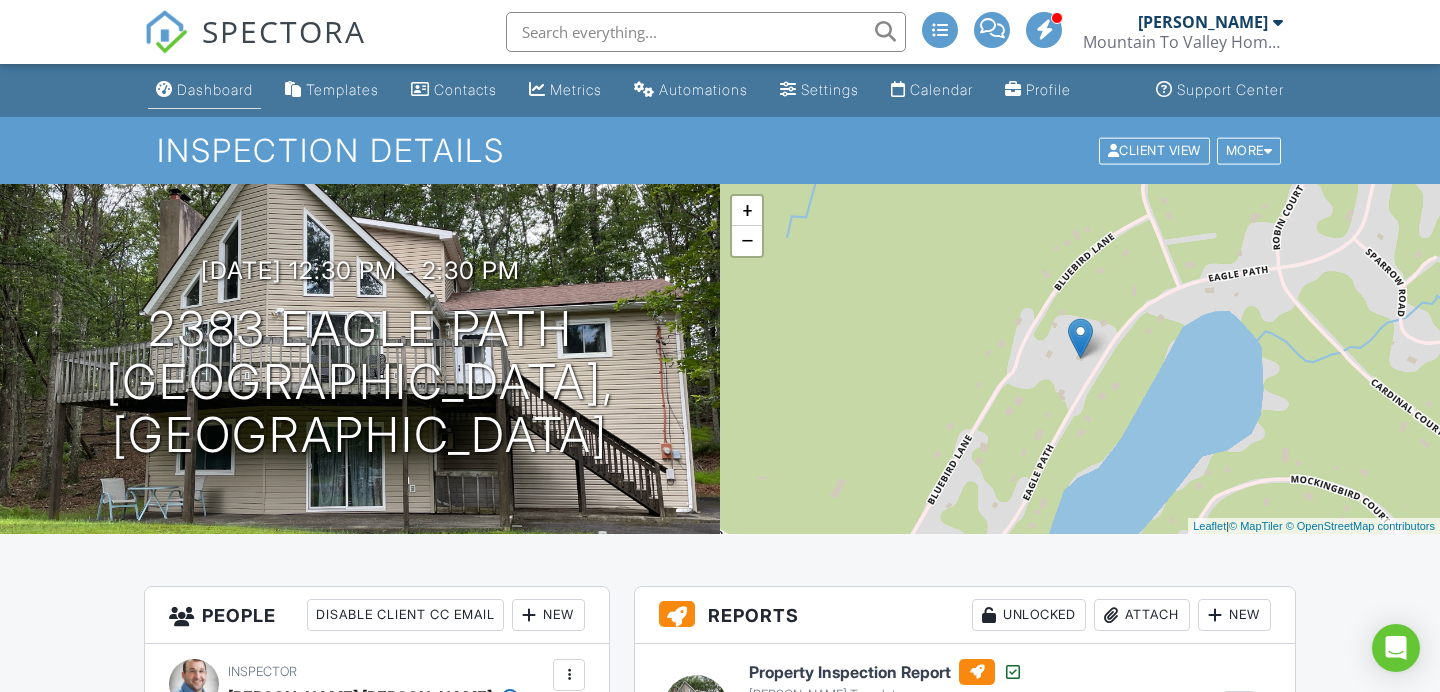 click on "Dashboard" at bounding box center [215, 89] 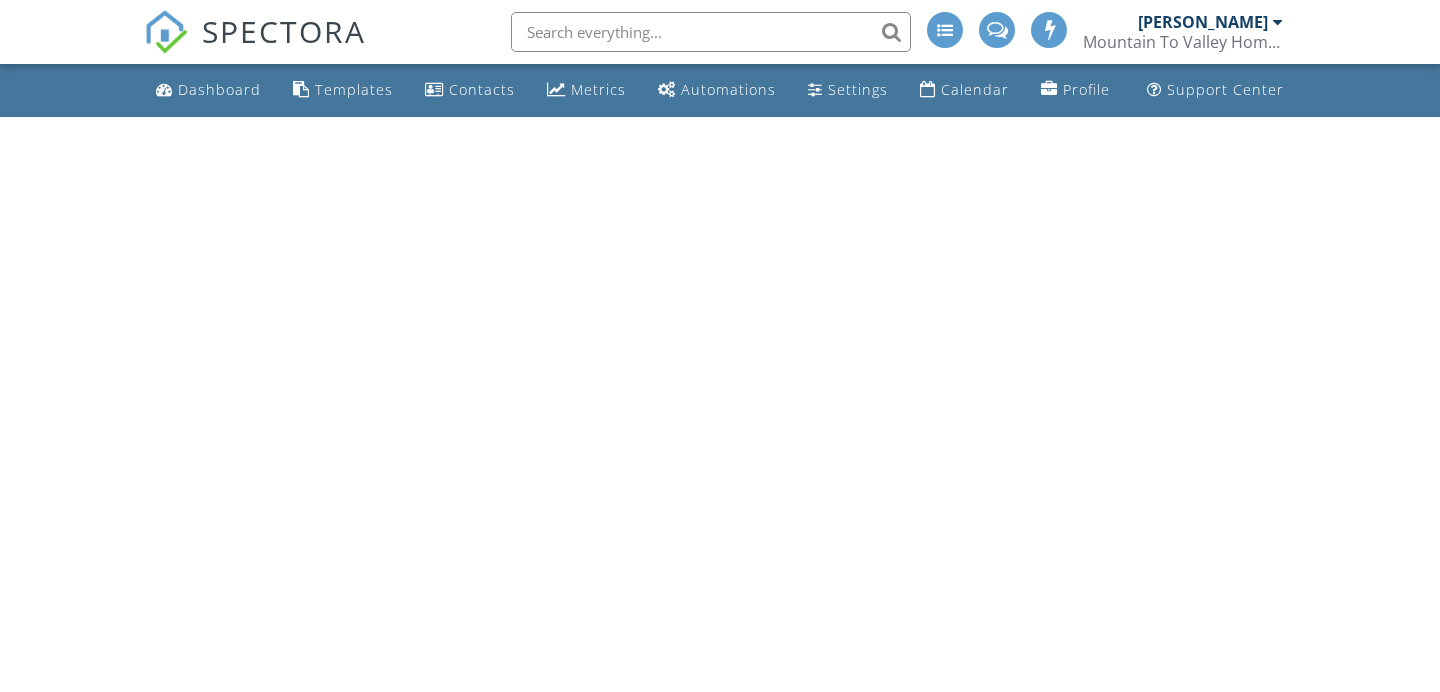 scroll, scrollTop: 0, scrollLeft: 0, axis: both 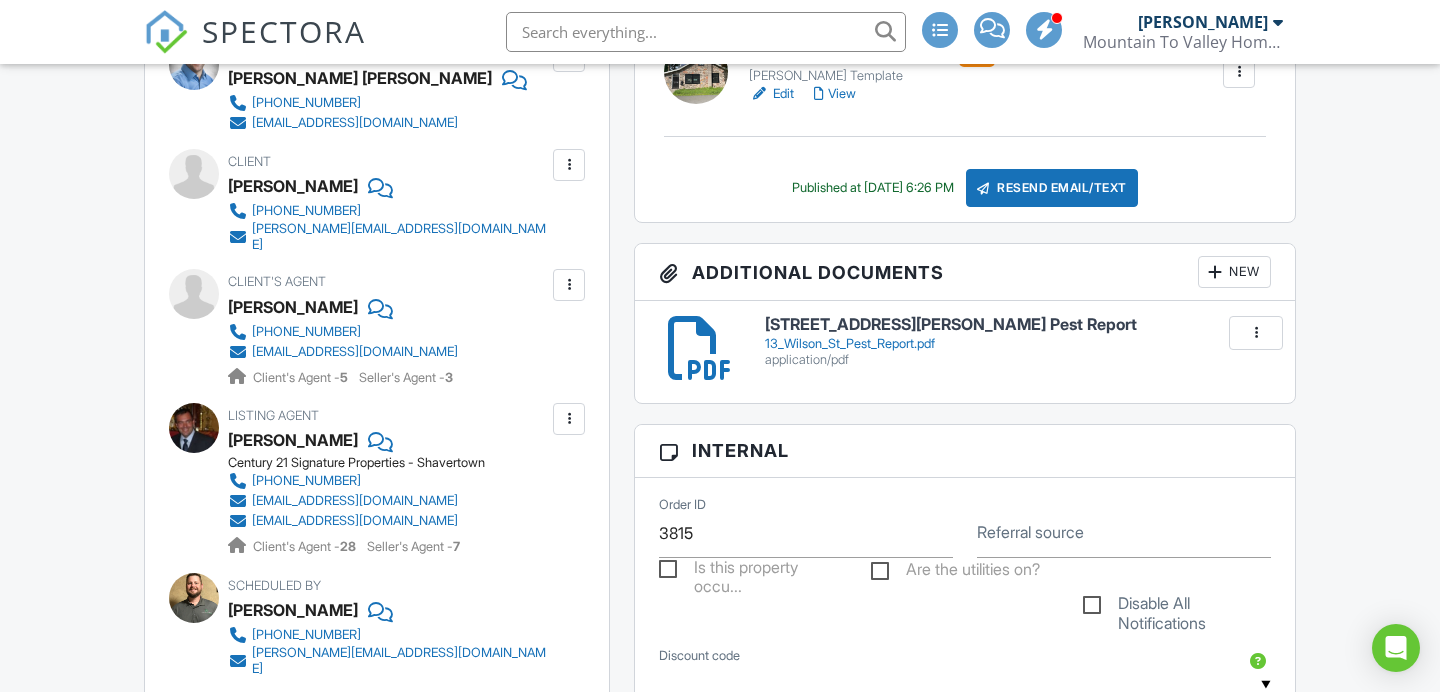 click on "thomas.harden23@gmail.com" at bounding box center [400, 237] 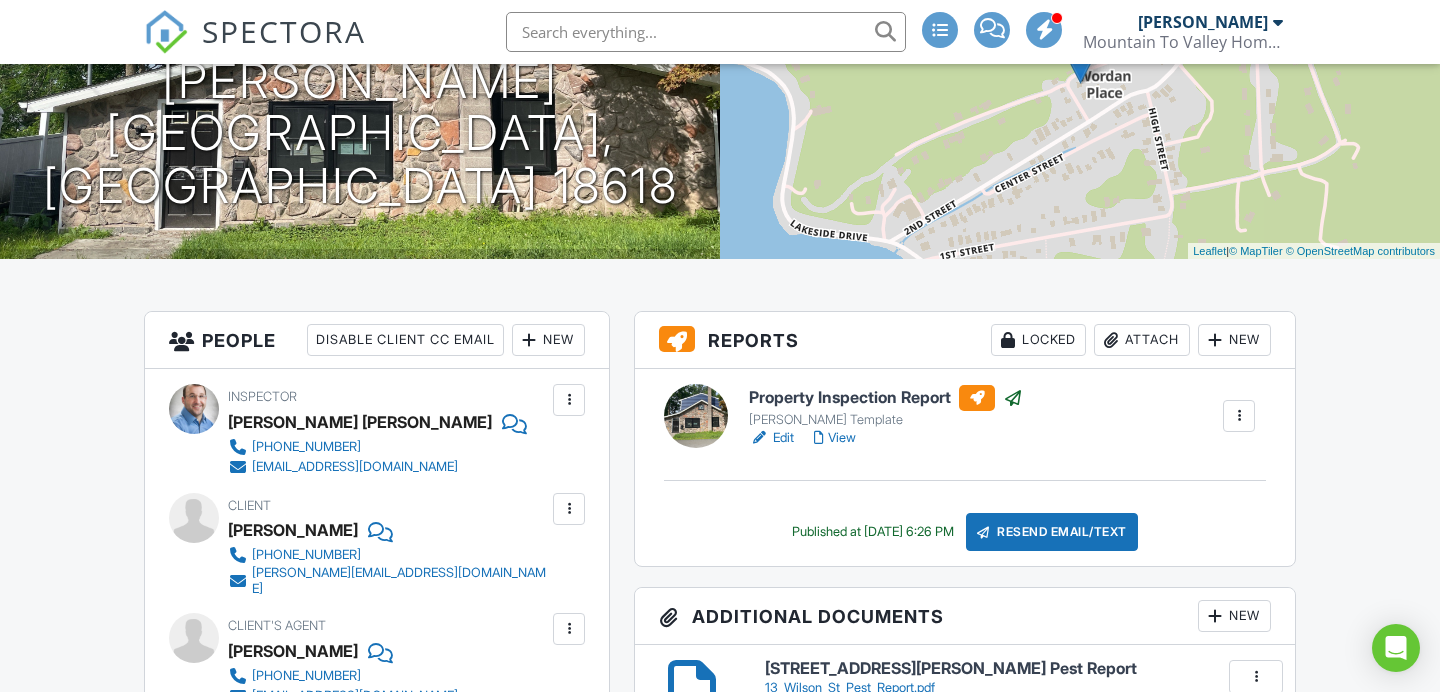 scroll, scrollTop: 0, scrollLeft: 0, axis: both 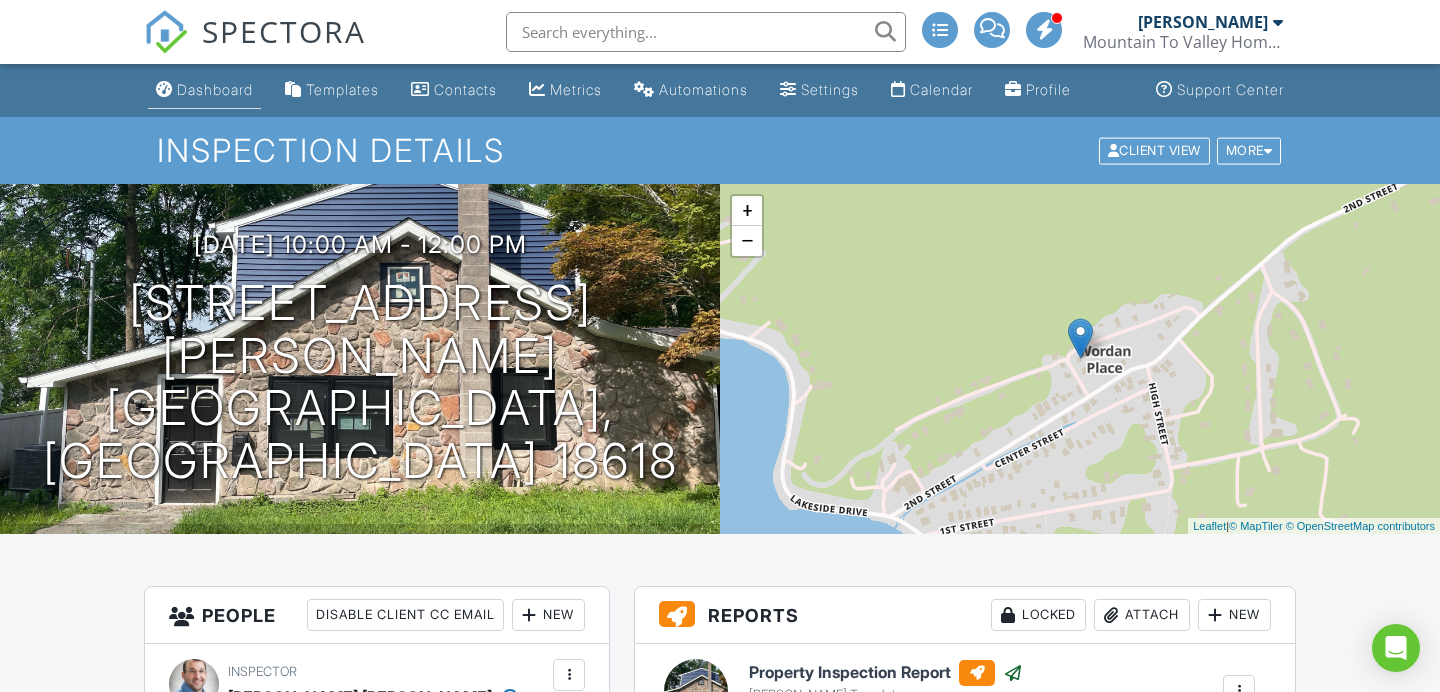 click on "Dashboard" at bounding box center [204, 90] 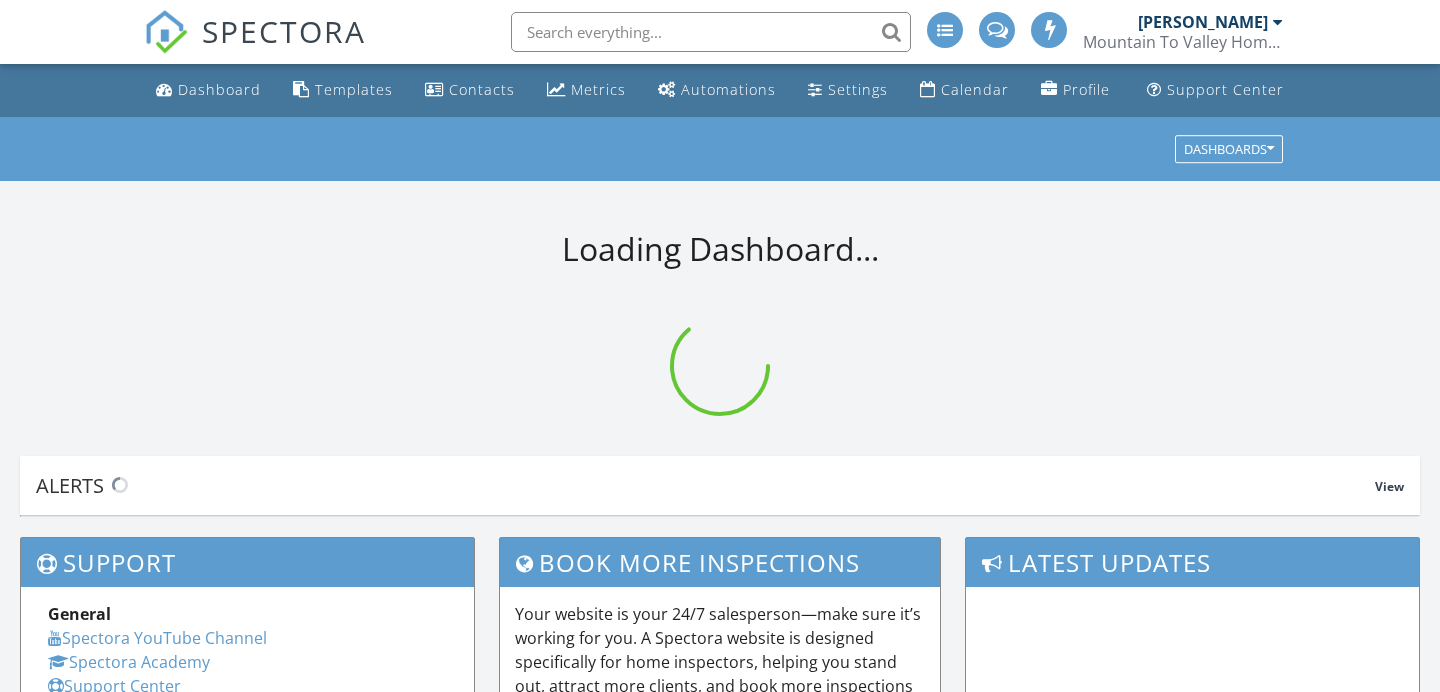 scroll, scrollTop: 0, scrollLeft: 0, axis: both 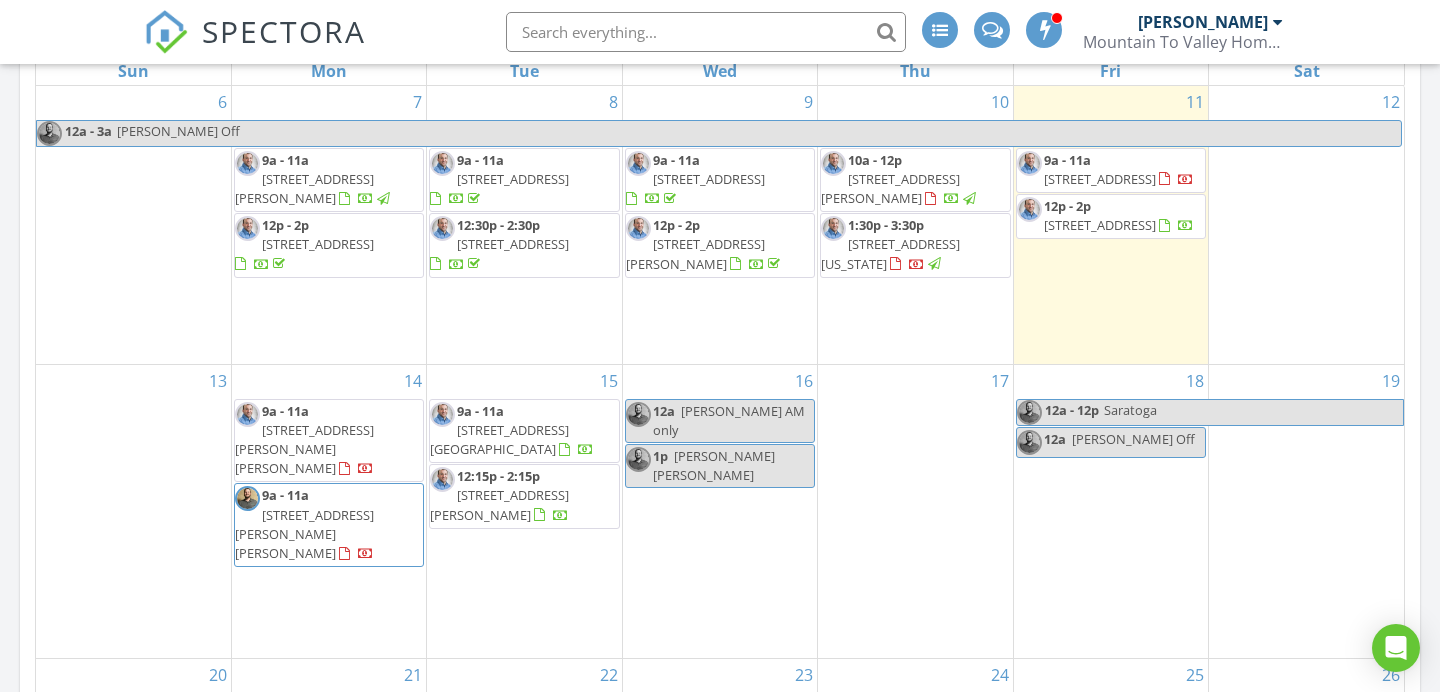 click on "[STREET_ADDRESS]" at bounding box center [1100, 179] 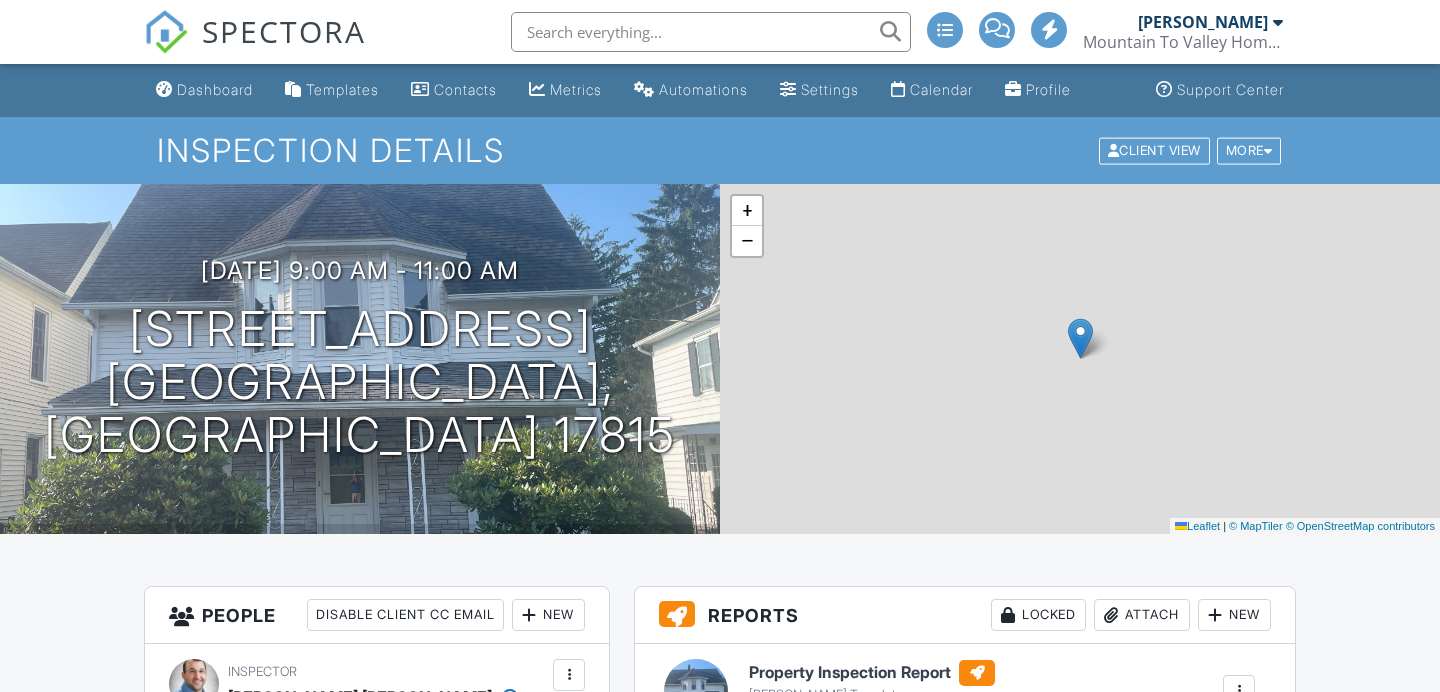 scroll, scrollTop: 291, scrollLeft: 0, axis: vertical 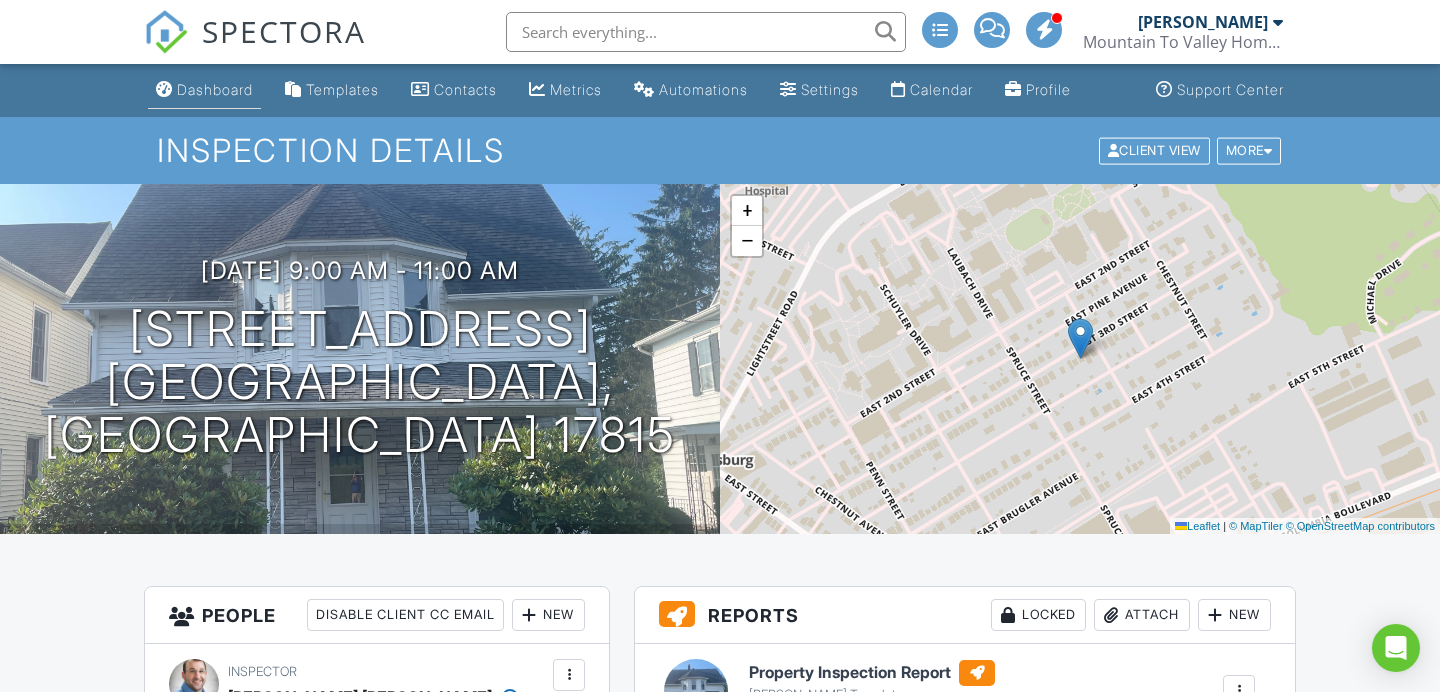 click on "Dashboard" at bounding box center [204, 90] 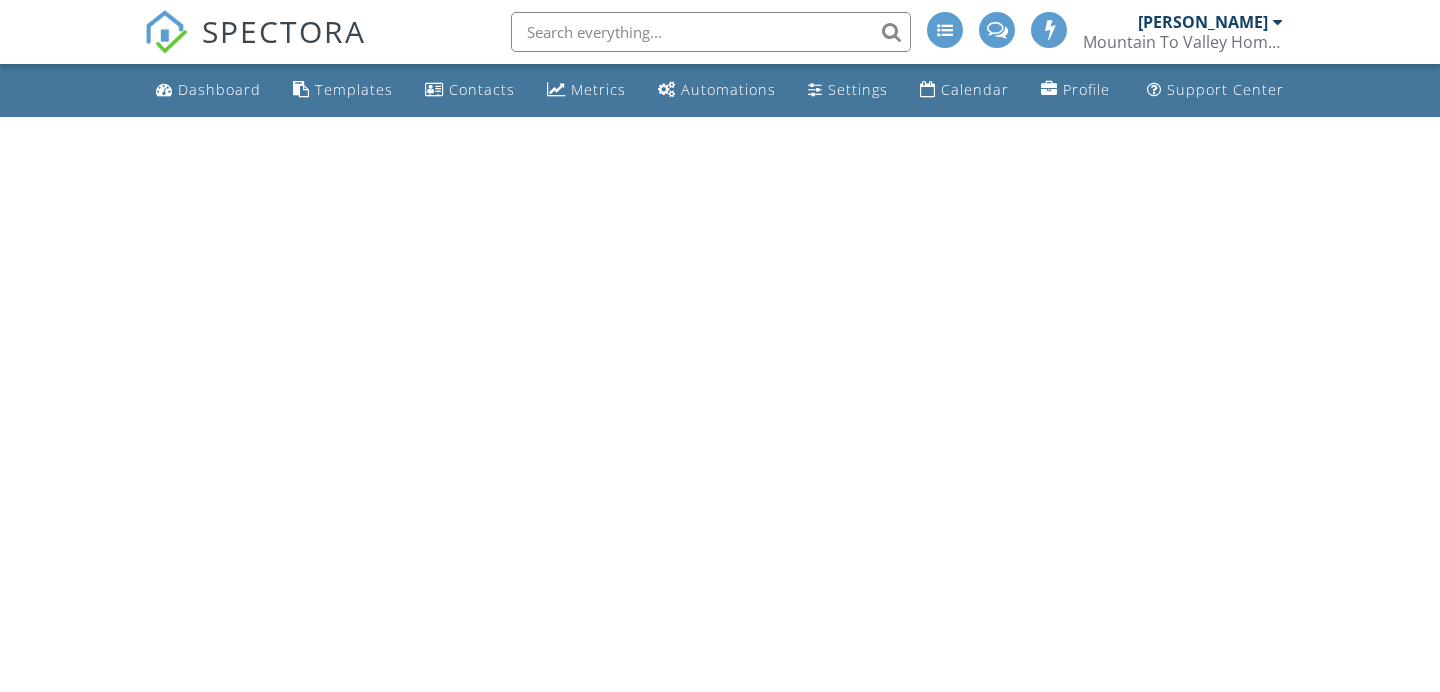 scroll, scrollTop: 0, scrollLeft: 0, axis: both 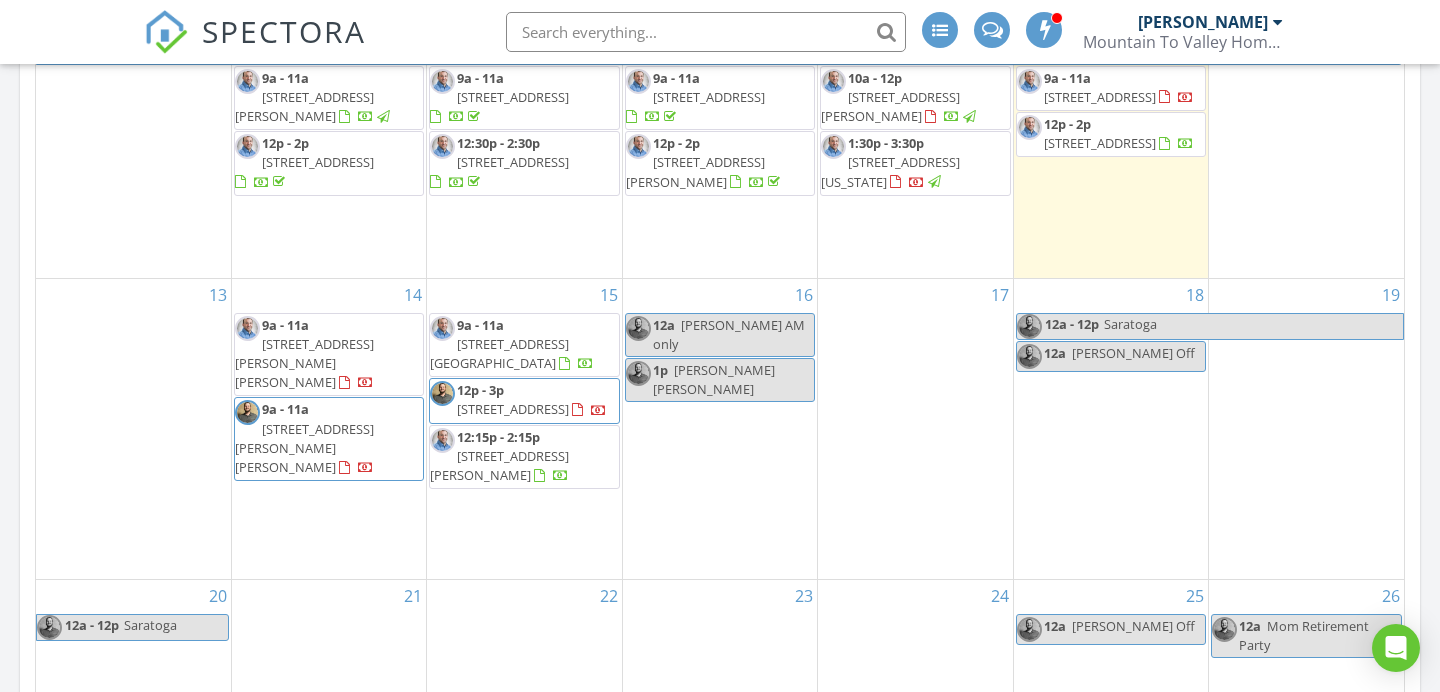 click at bounding box center [1176, 98] 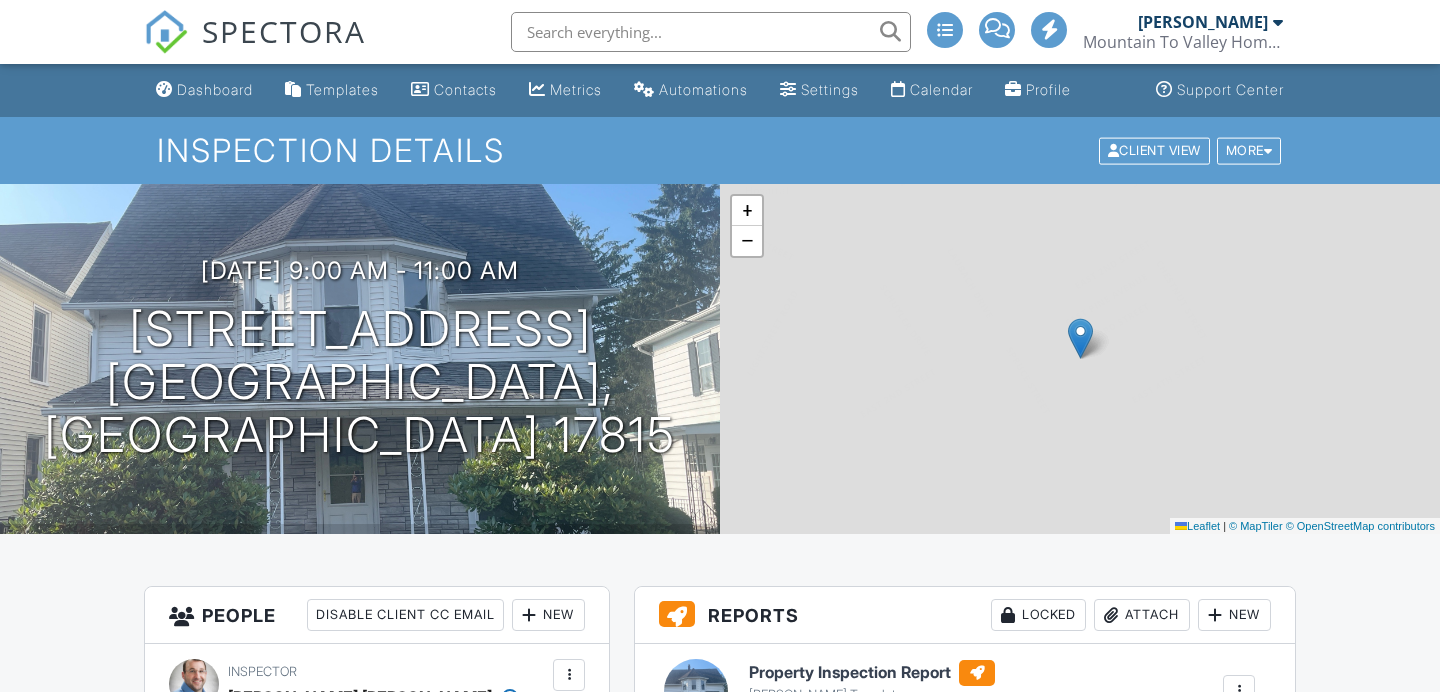 scroll, scrollTop: 0, scrollLeft: 0, axis: both 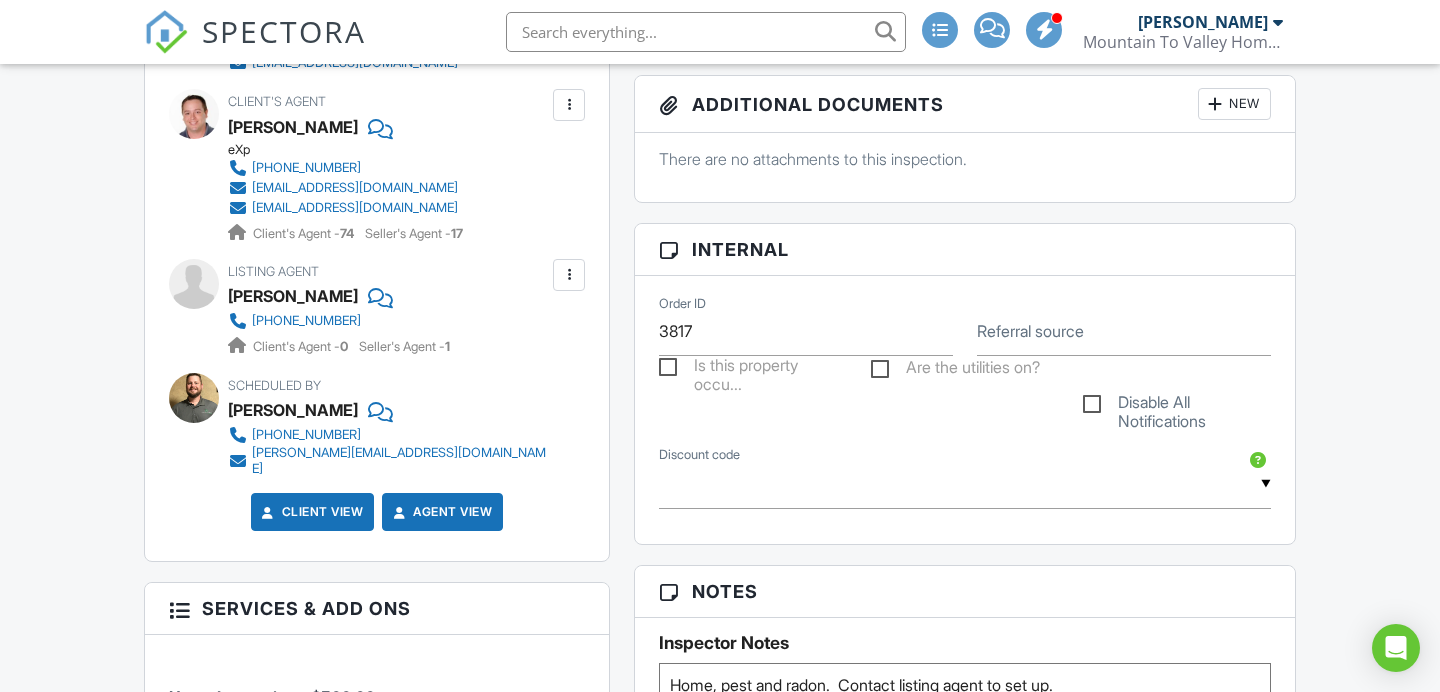 click at bounding box center [1215, 104] 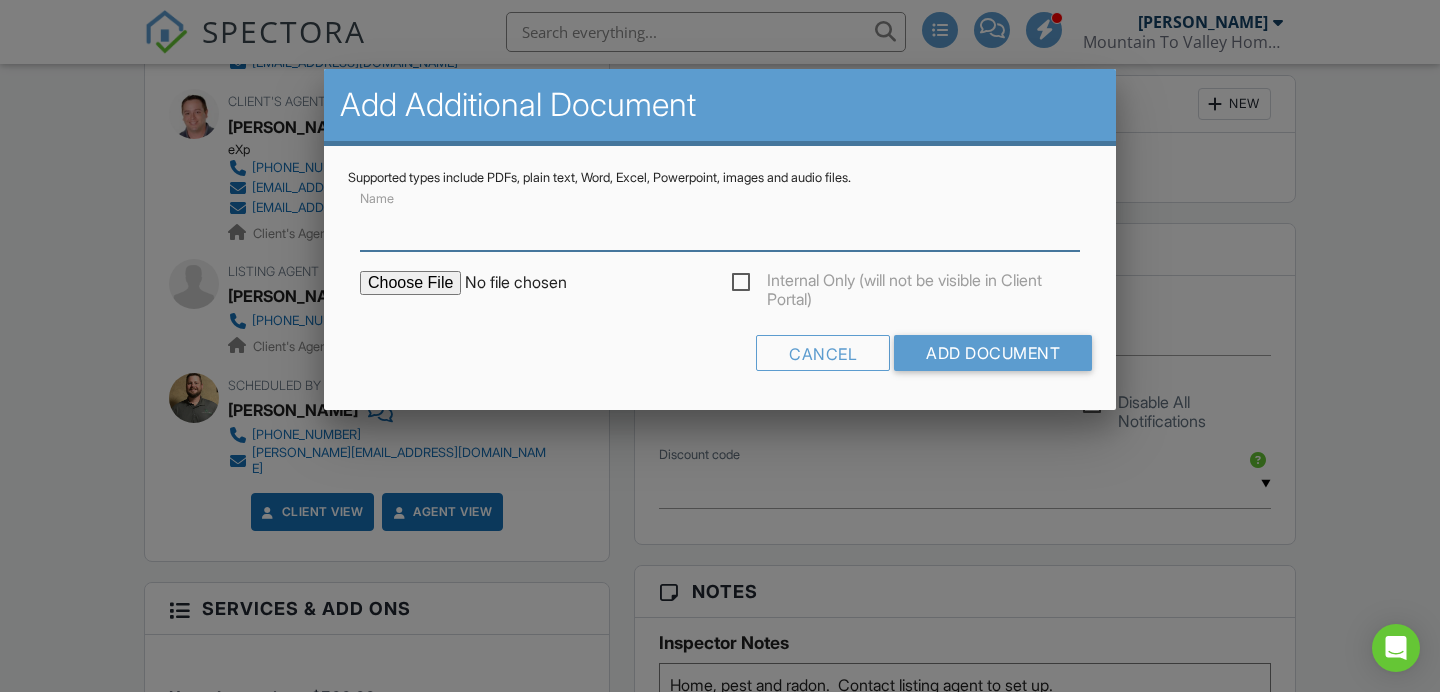 click on "Name" at bounding box center (720, 226) 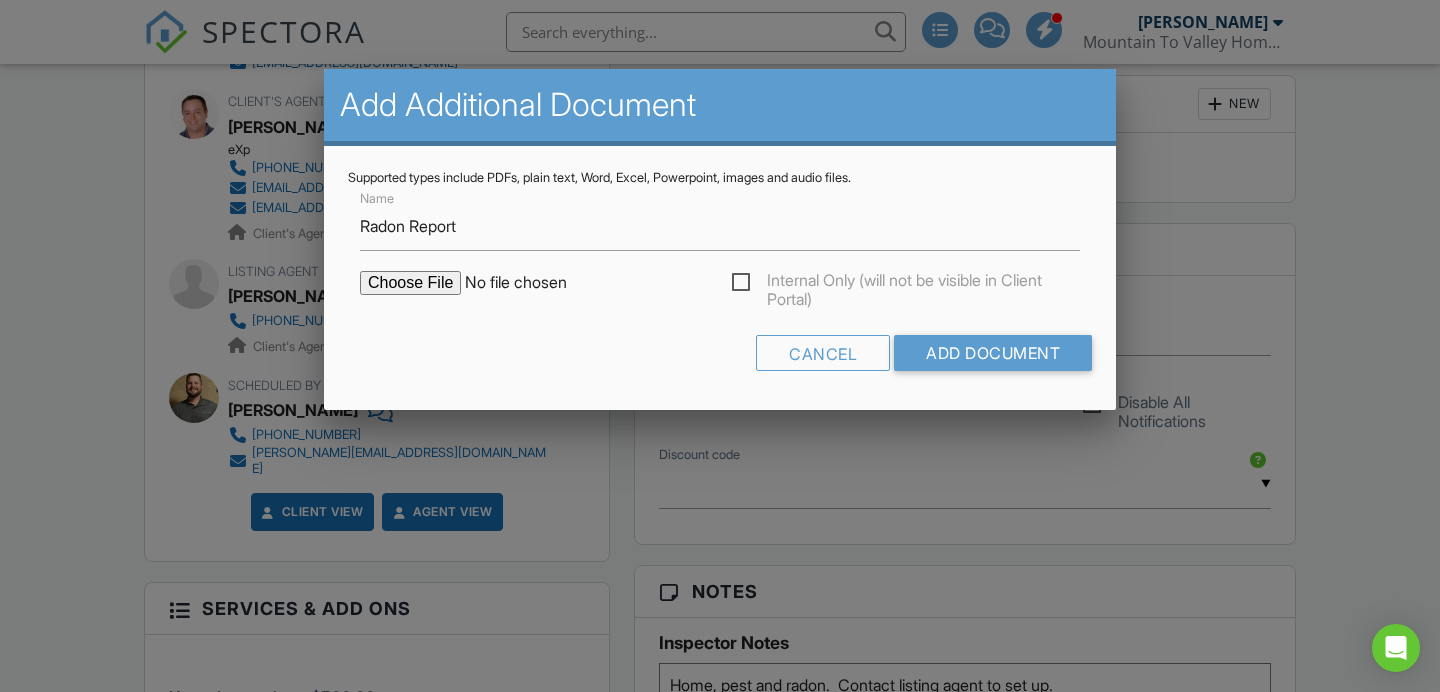 click at bounding box center (530, 283) 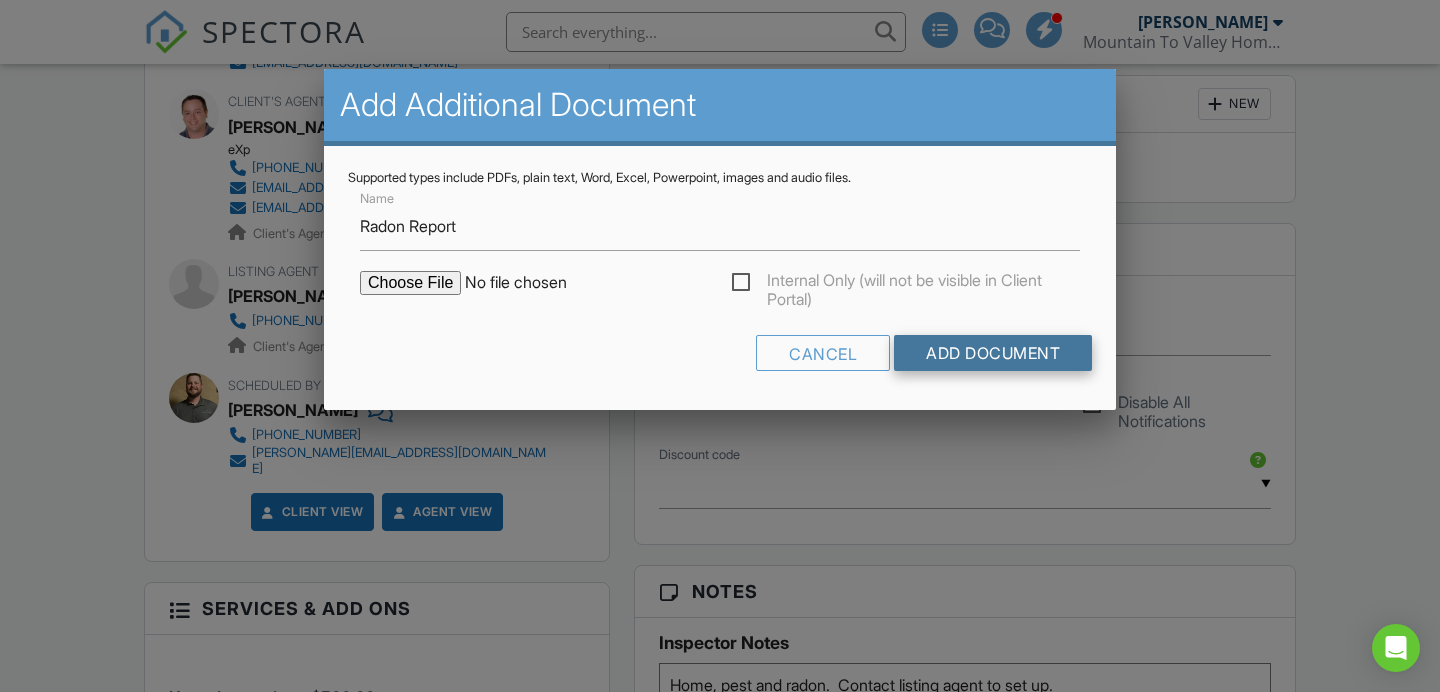 click on "Add Document" at bounding box center [993, 353] 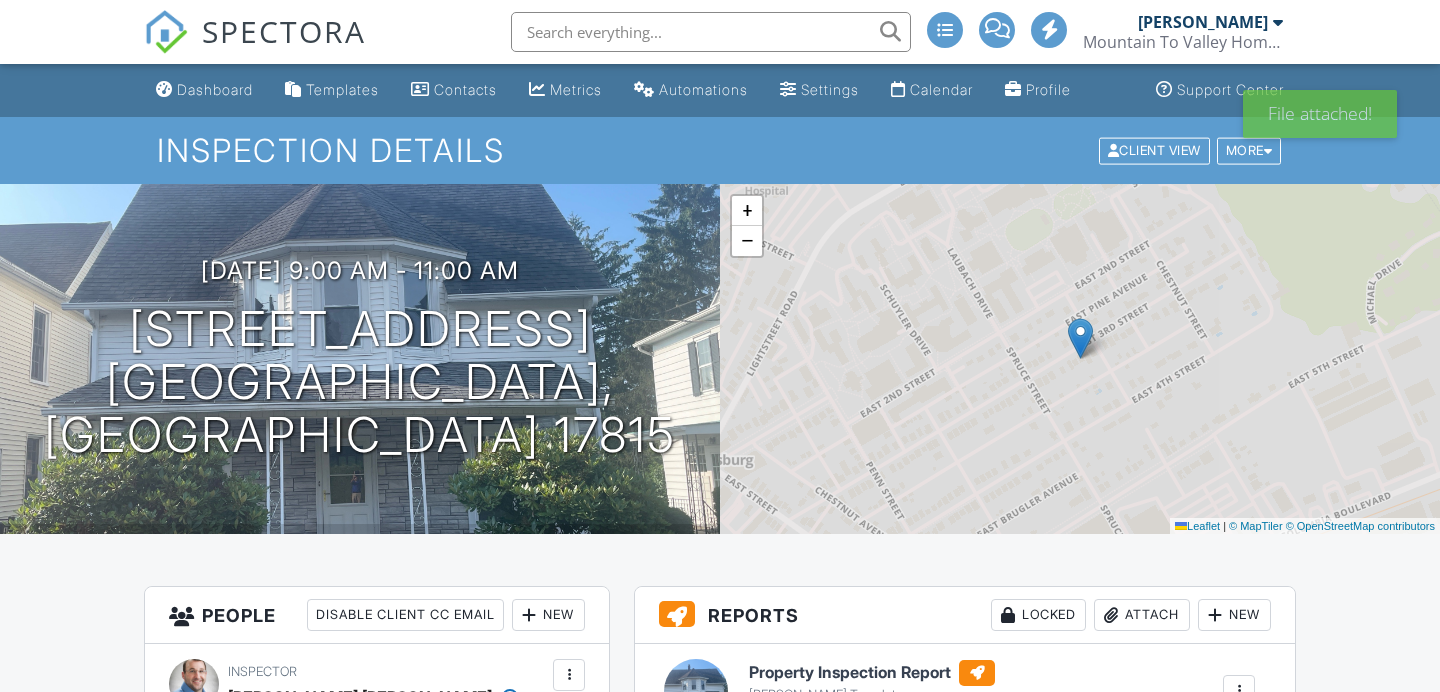 scroll, scrollTop: 0, scrollLeft: 0, axis: both 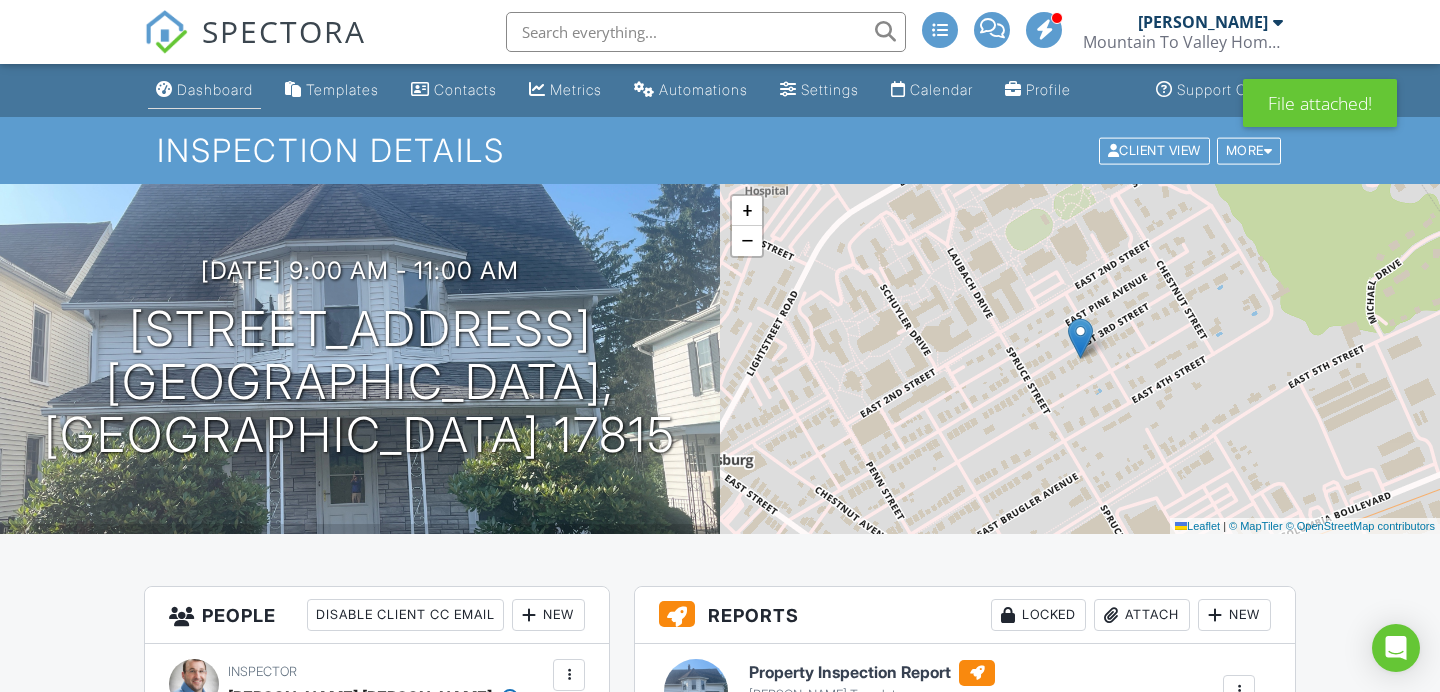 click on "Dashboard" at bounding box center (204, 90) 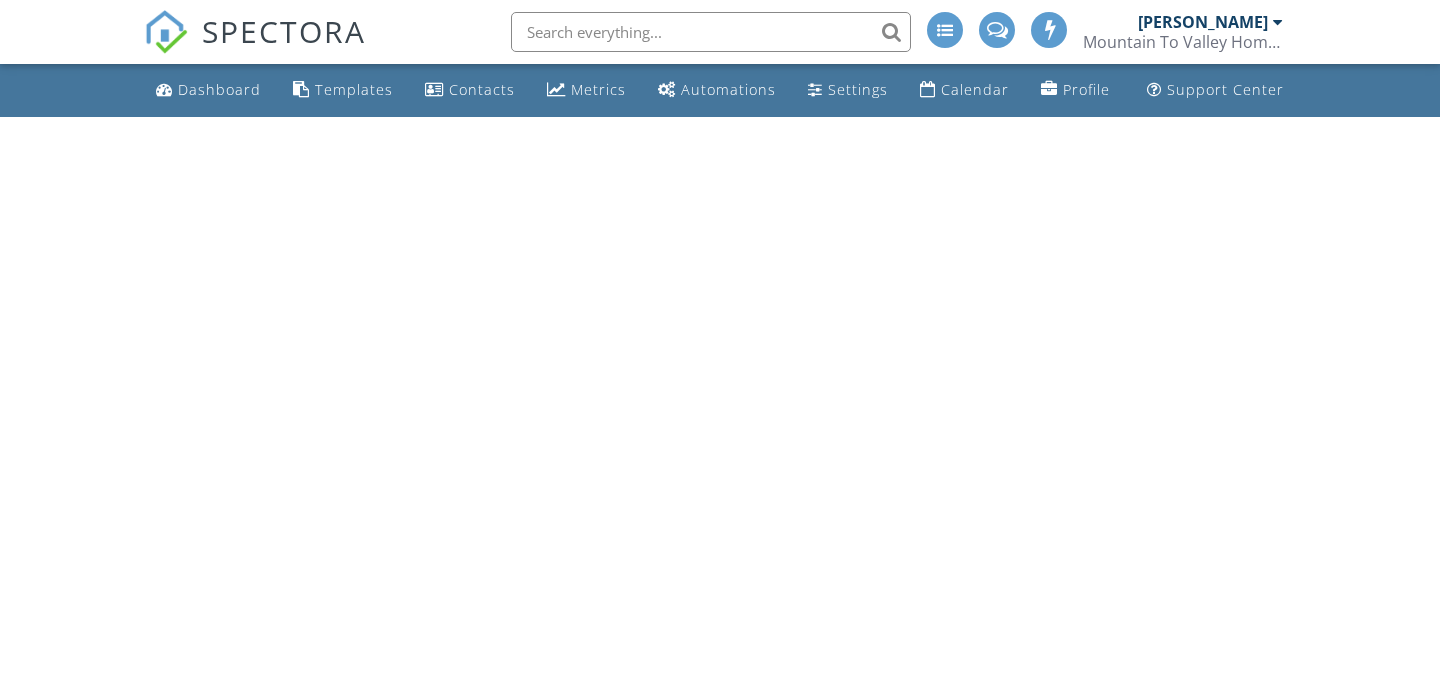 scroll, scrollTop: 0, scrollLeft: 0, axis: both 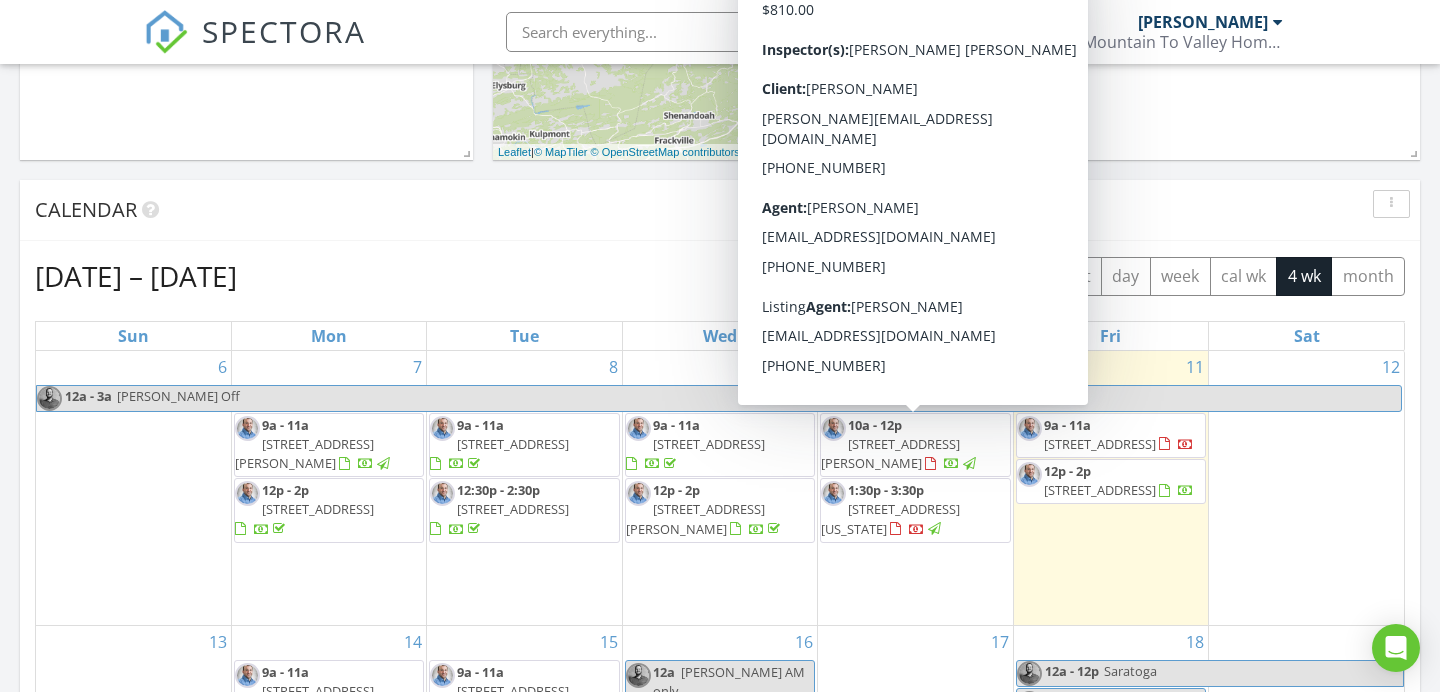 click on "Calendar" at bounding box center [705, 210] 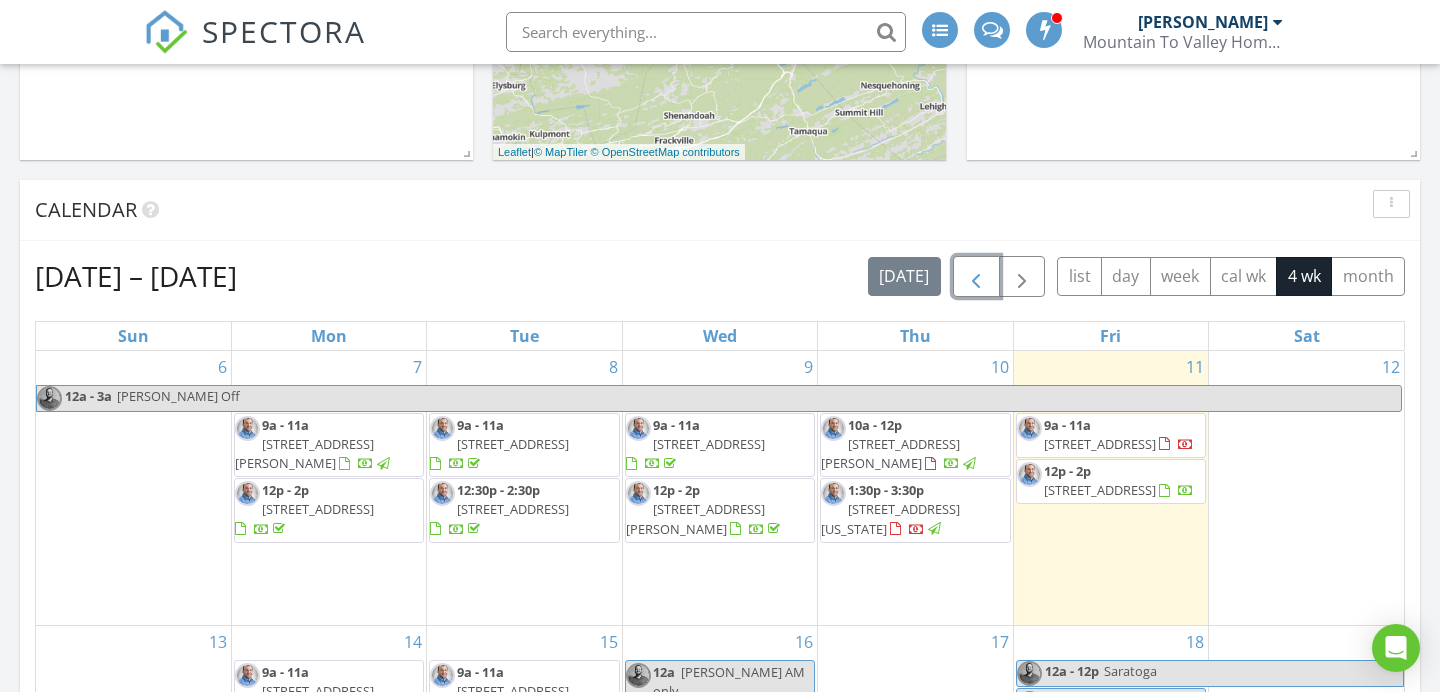 click at bounding box center [976, 277] 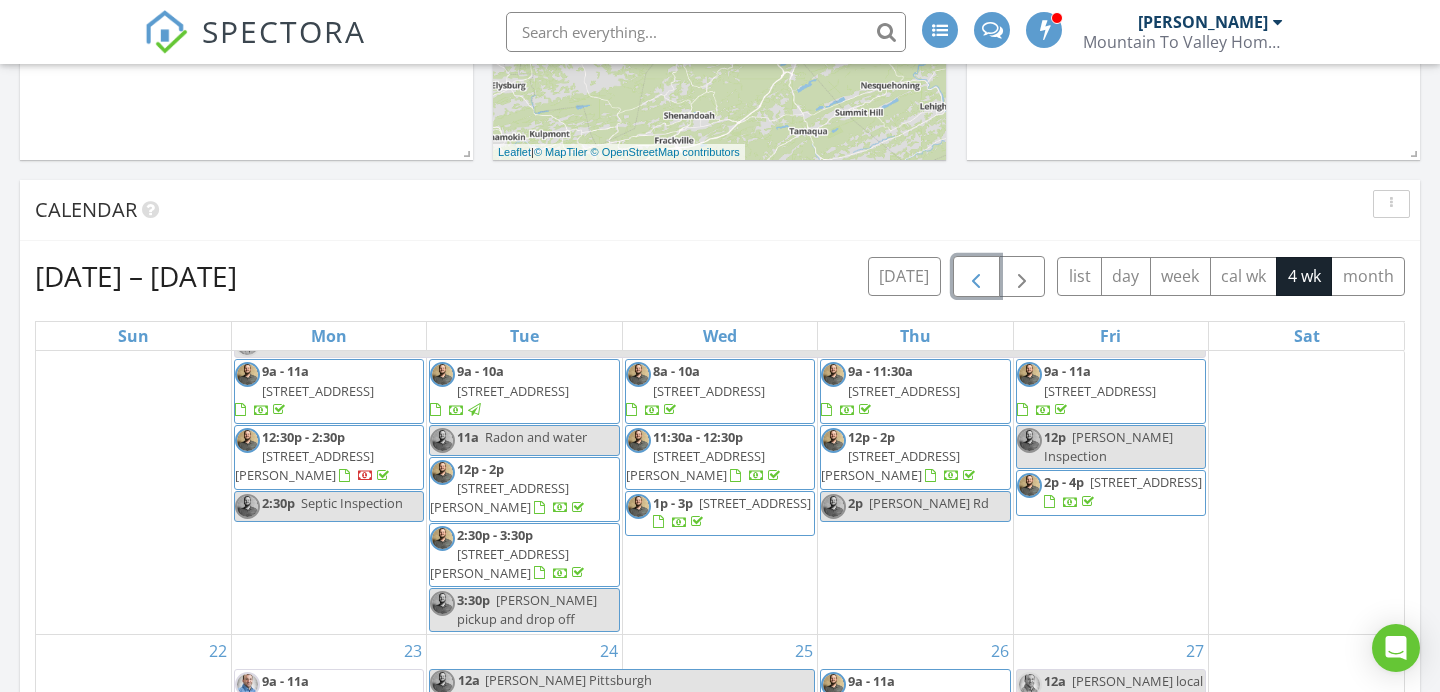 scroll, scrollTop: 583, scrollLeft: 0, axis: vertical 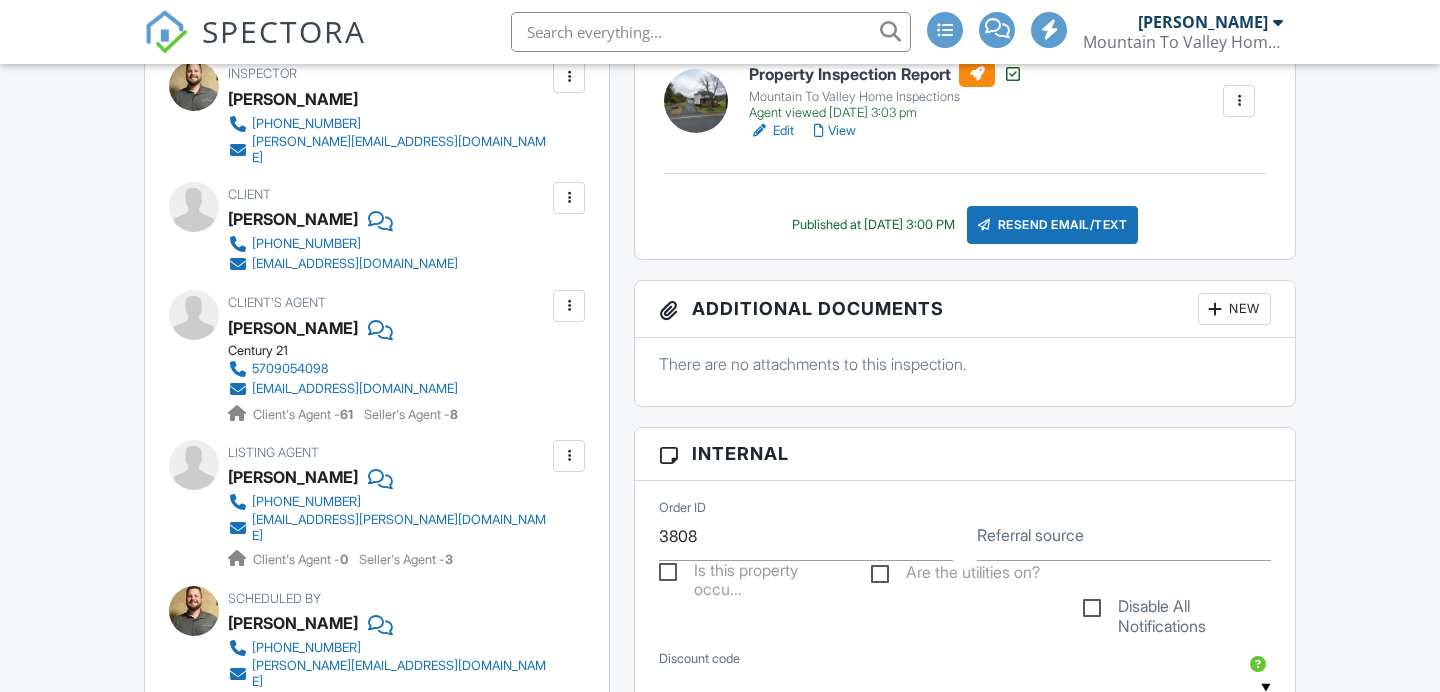 click on "[EMAIL_ADDRESS][DOMAIN_NAME]" at bounding box center (355, 264) 